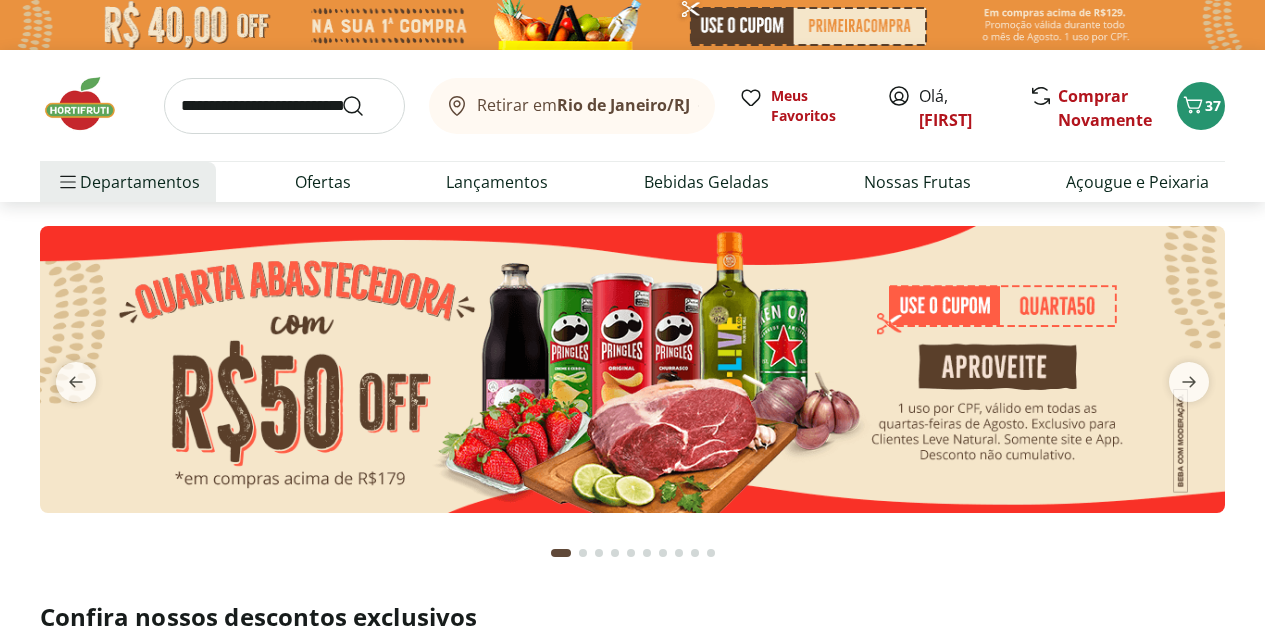 scroll, scrollTop: 0, scrollLeft: 0, axis: both 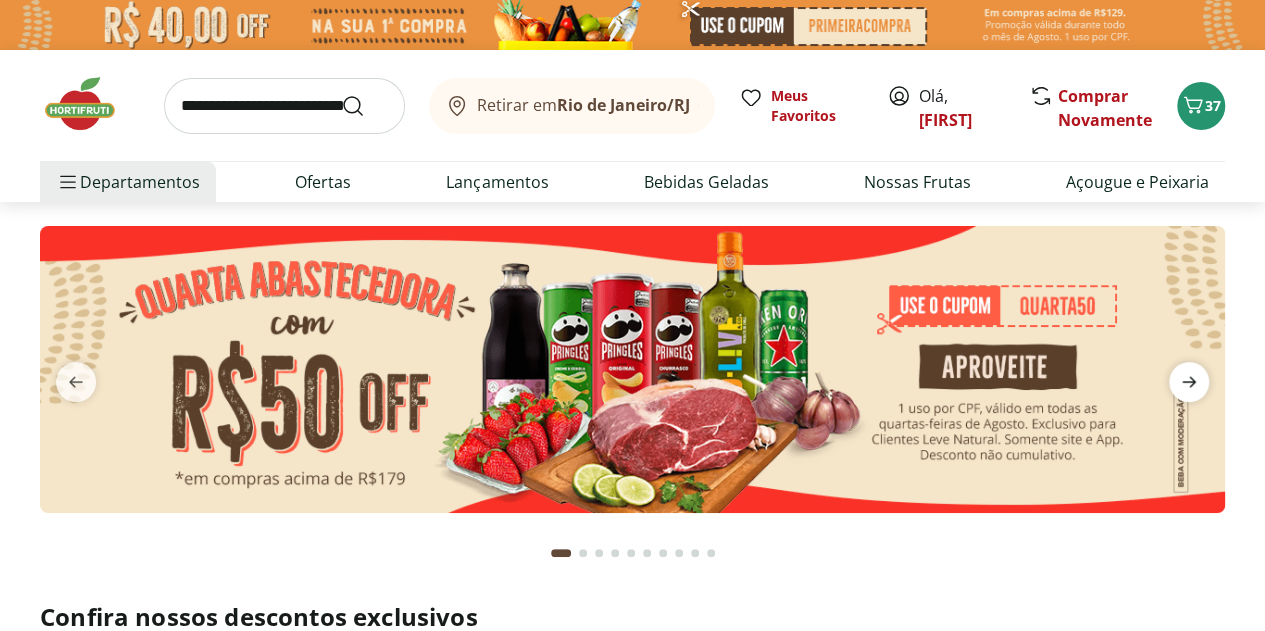 click 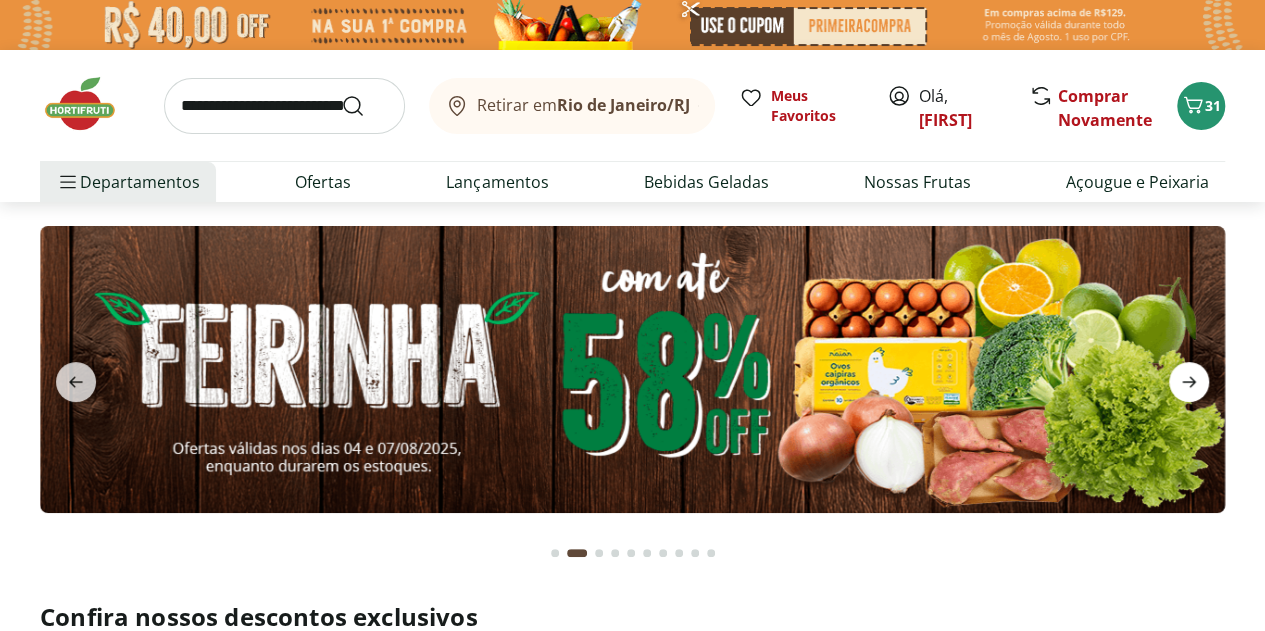 click 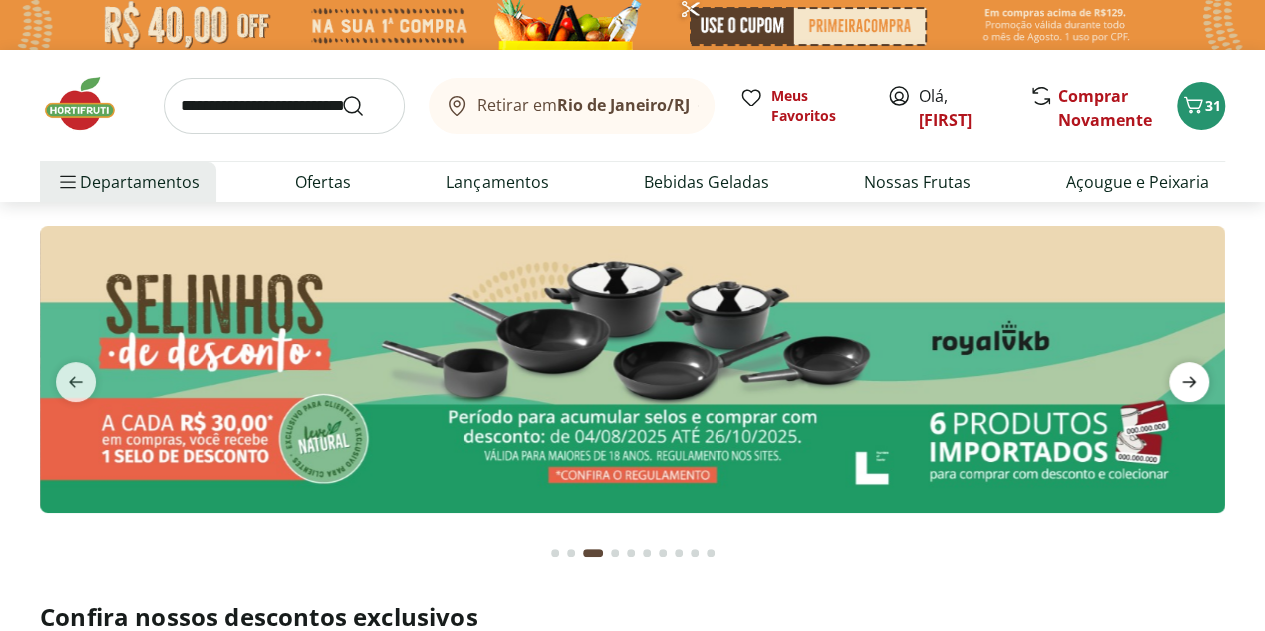 click 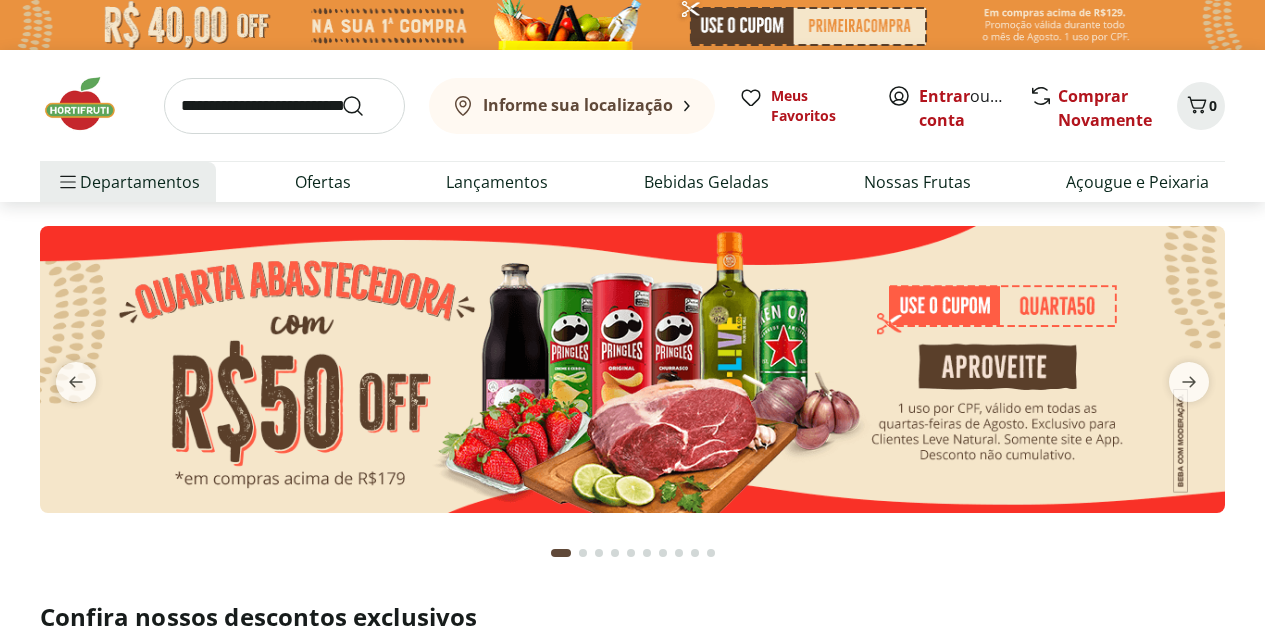 scroll, scrollTop: 0, scrollLeft: 0, axis: both 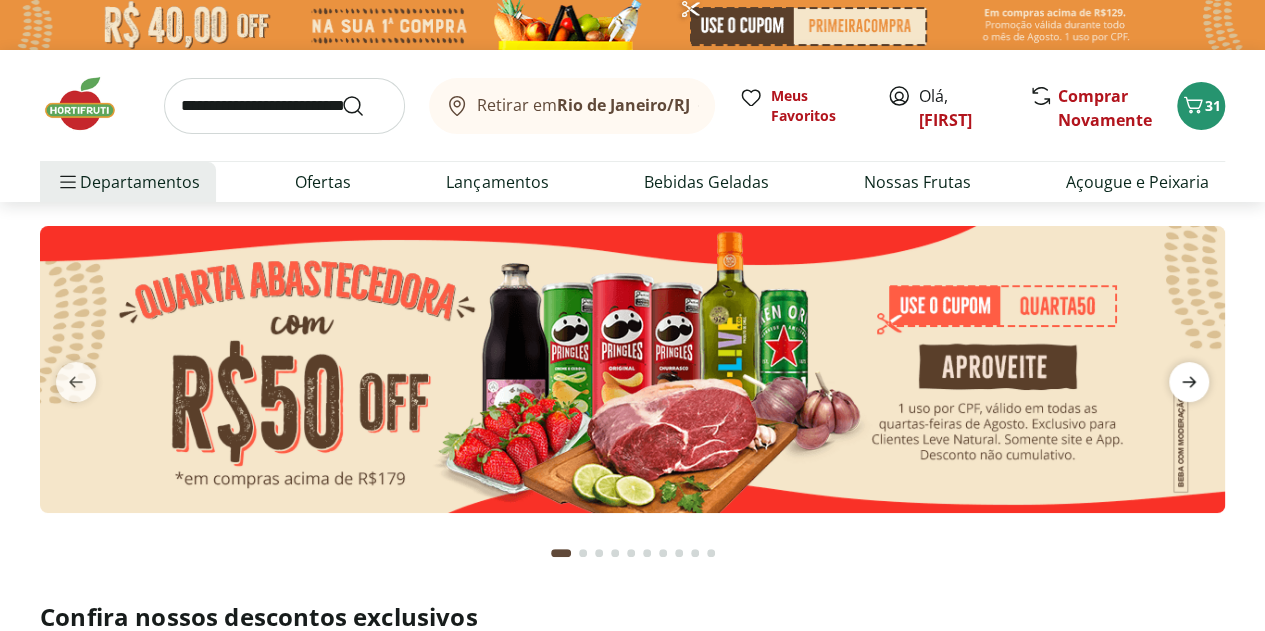 click 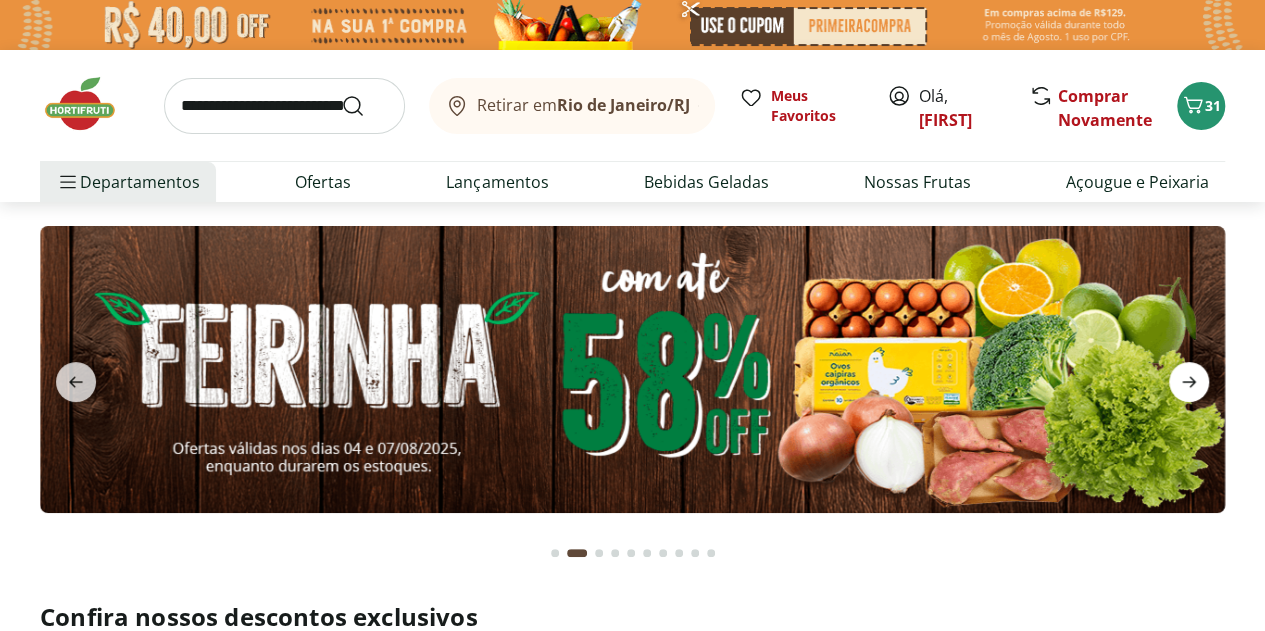 click 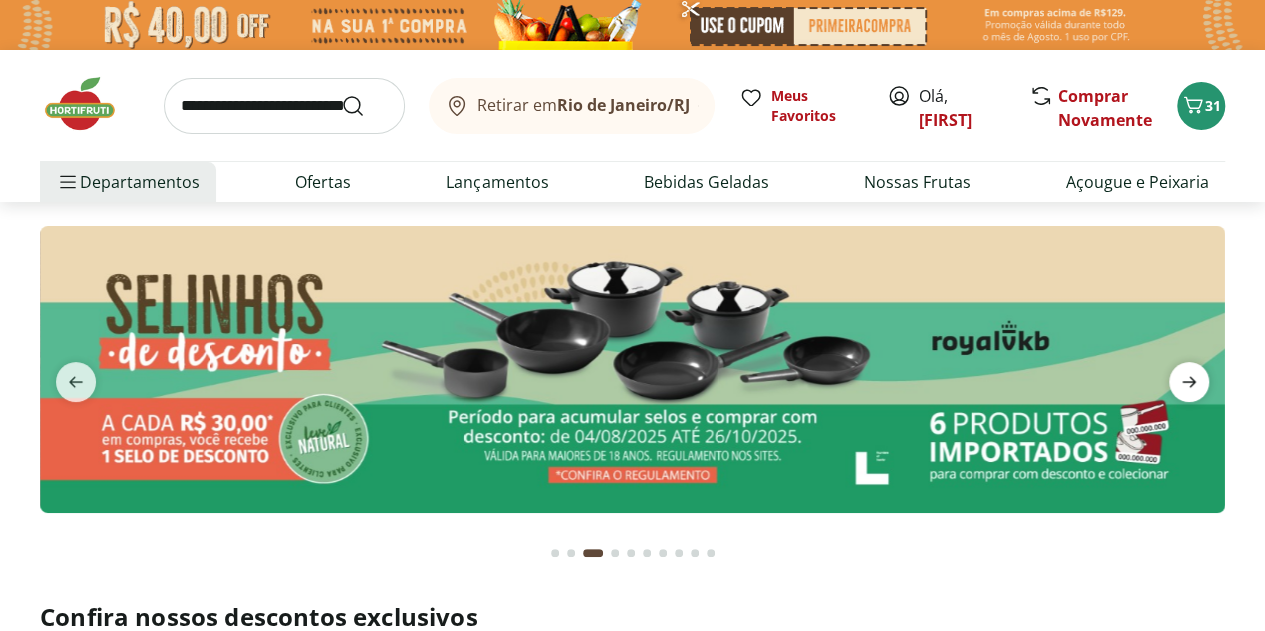 click 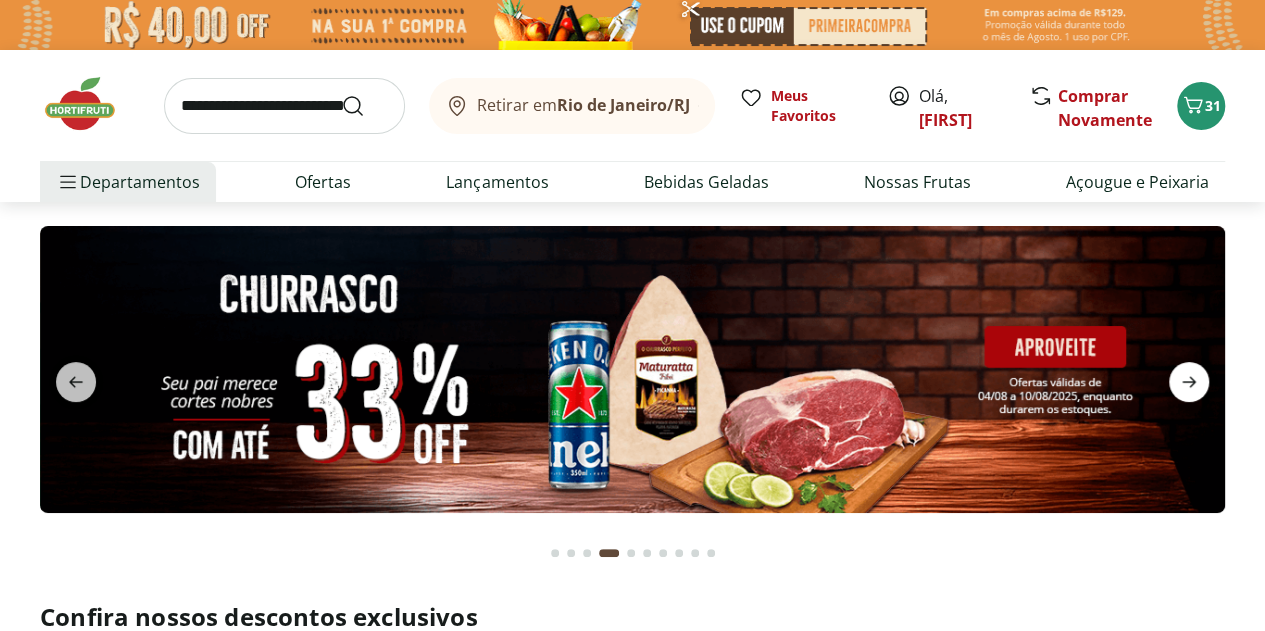 click 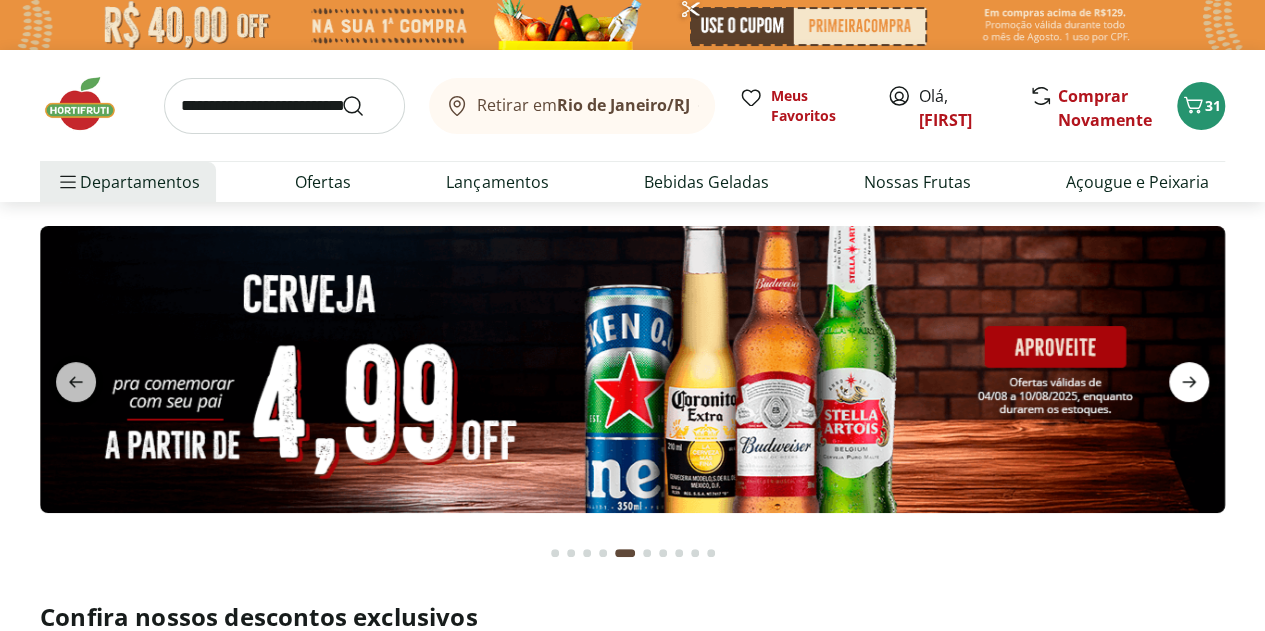 click 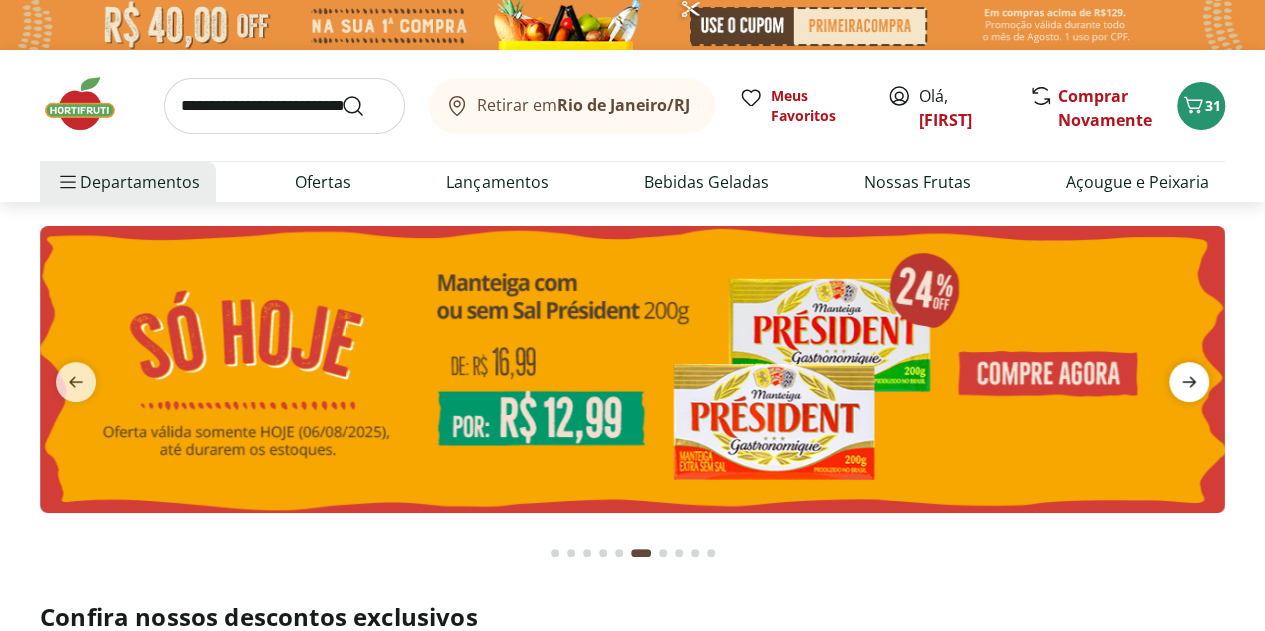 click 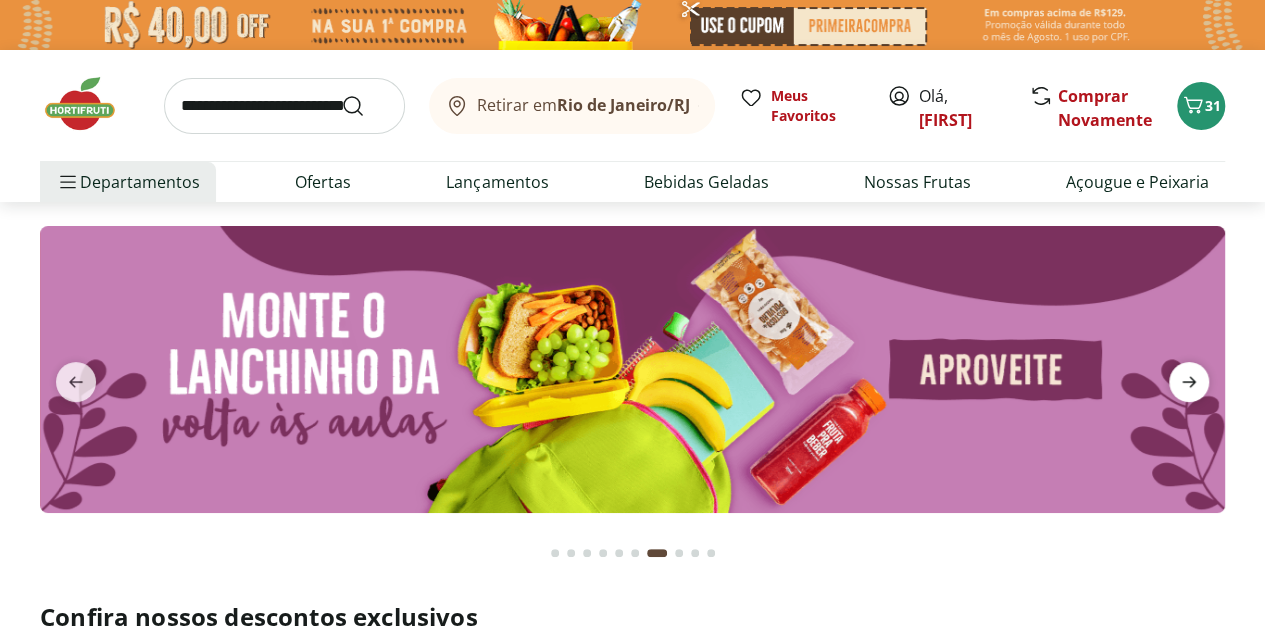 click 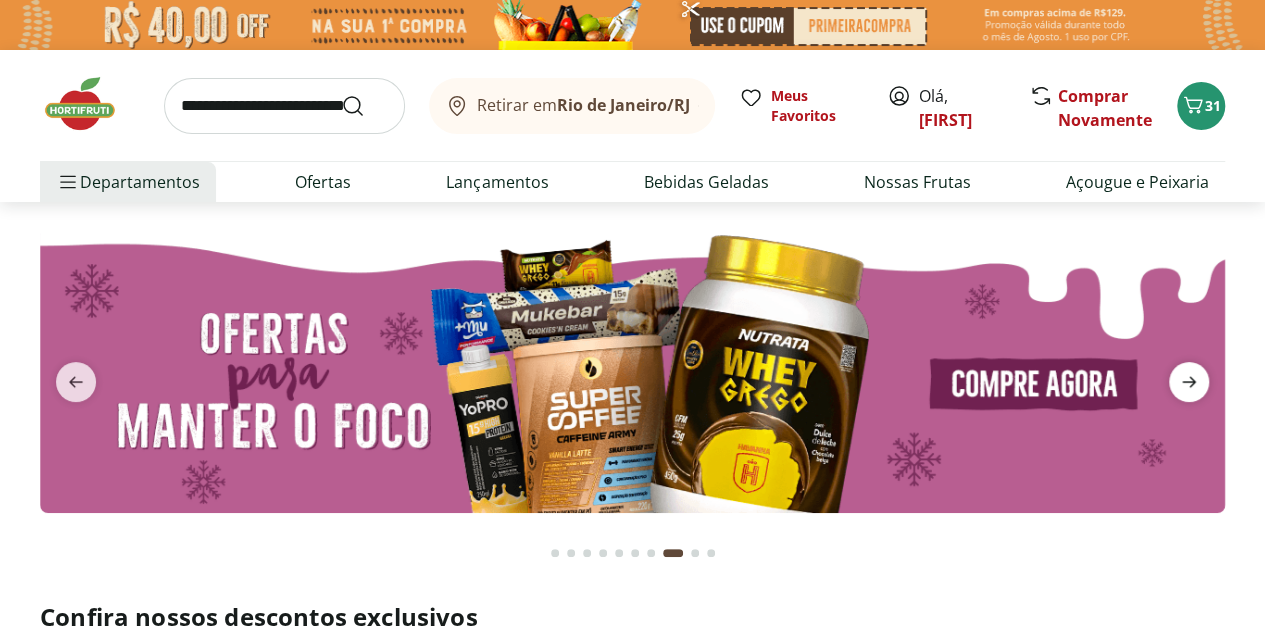 click 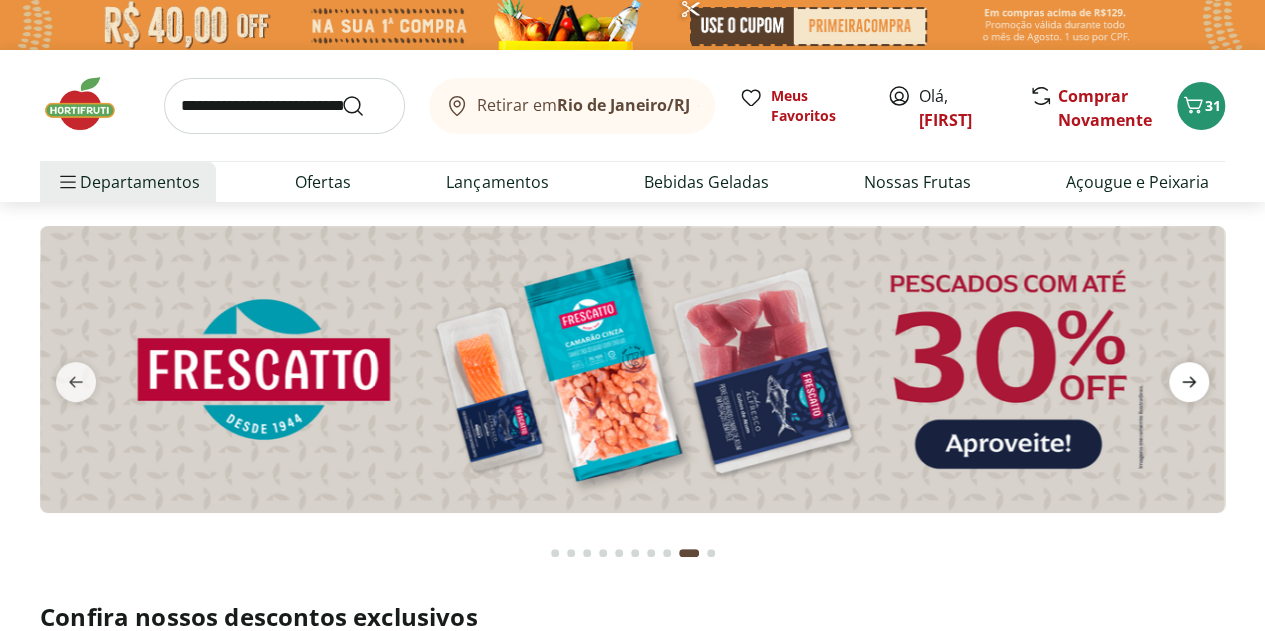 click 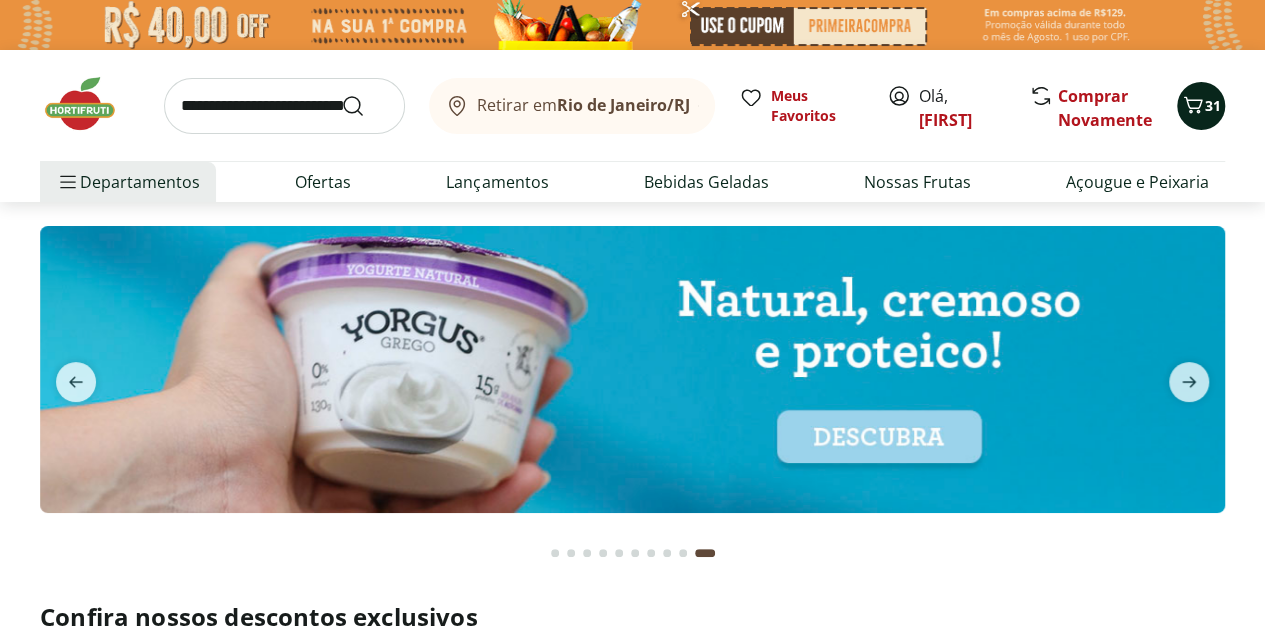 click 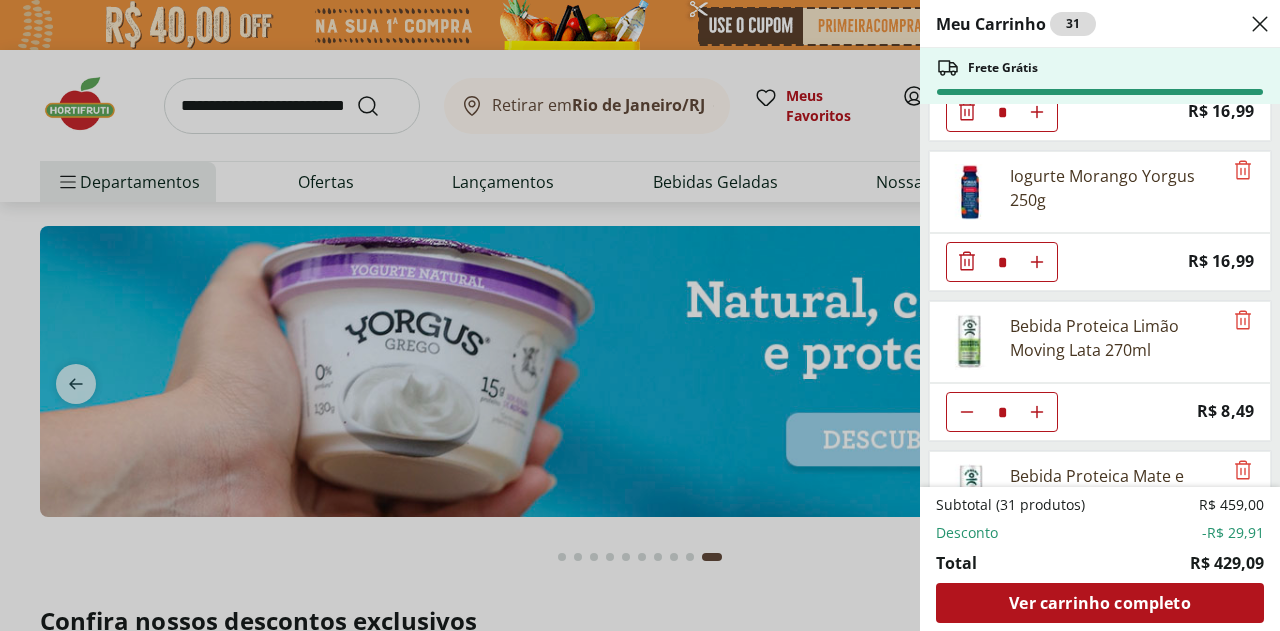 scroll, scrollTop: 2140, scrollLeft: 0, axis: vertical 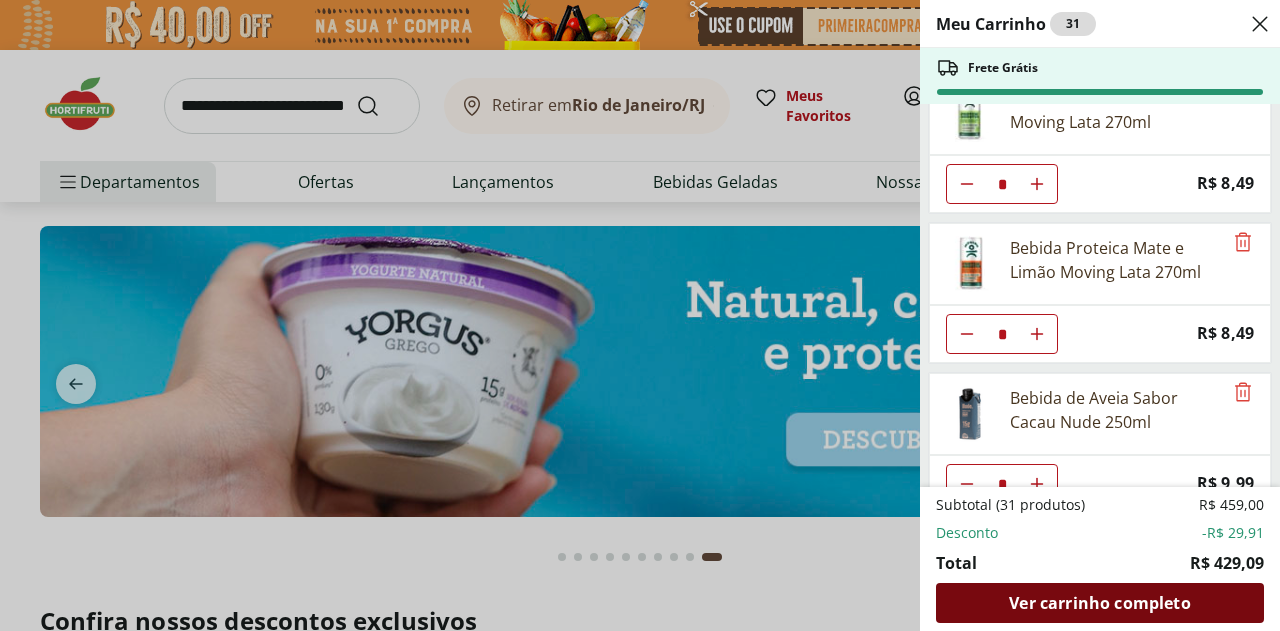 click on "Ver carrinho completo" at bounding box center (1099, 603) 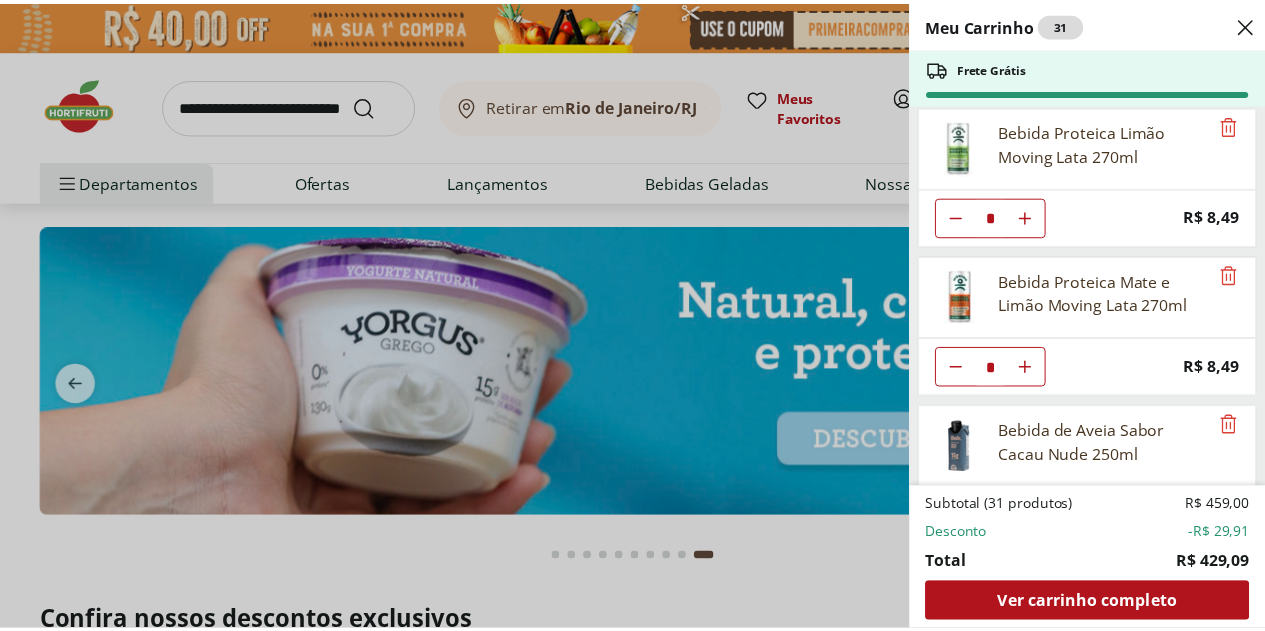 scroll, scrollTop: 2140, scrollLeft: 0, axis: vertical 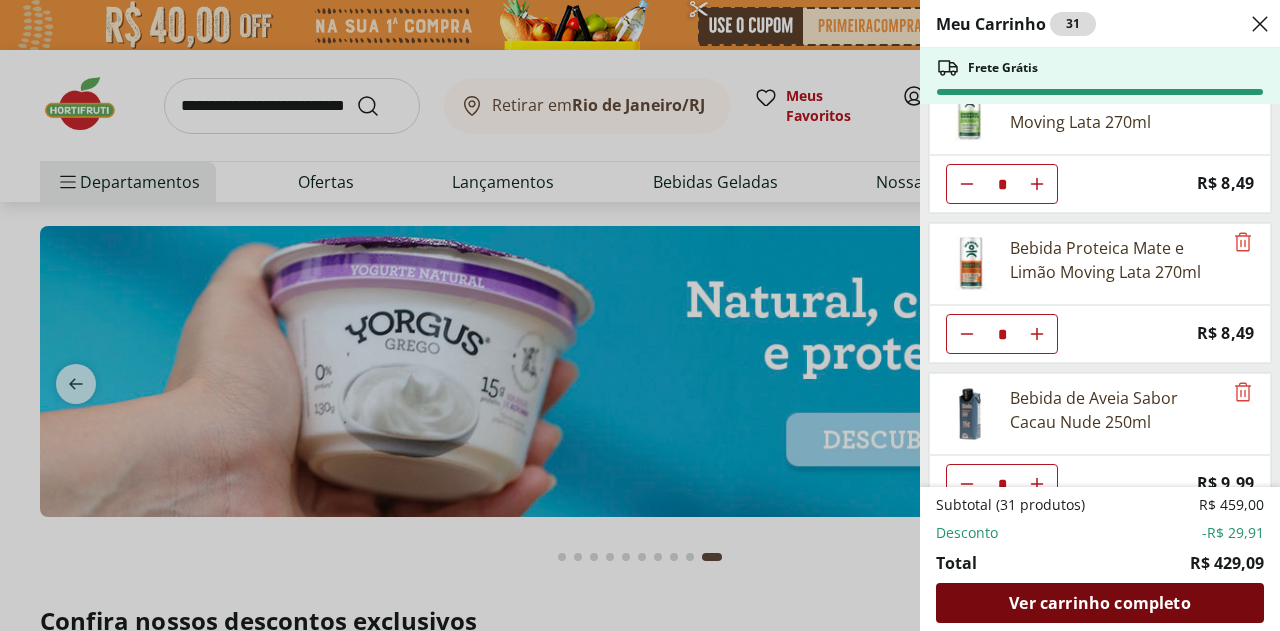 click on "Ver carrinho completo" at bounding box center (1099, 603) 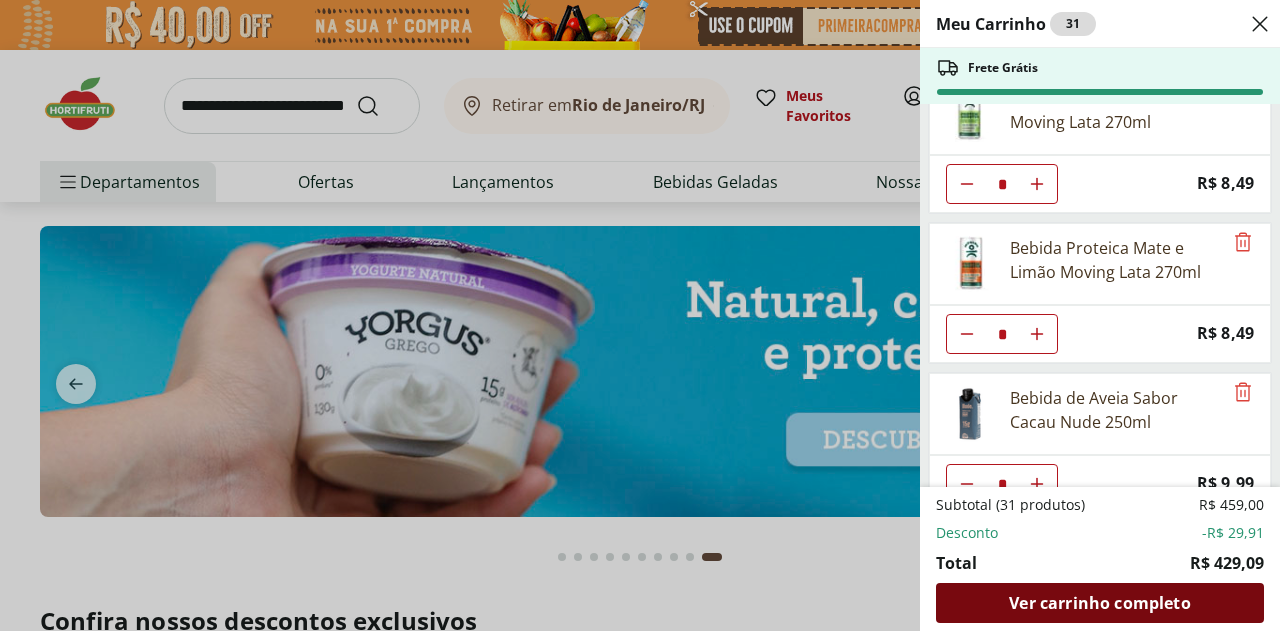 click on "Ver carrinho completo" at bounding box center [1099, 603] 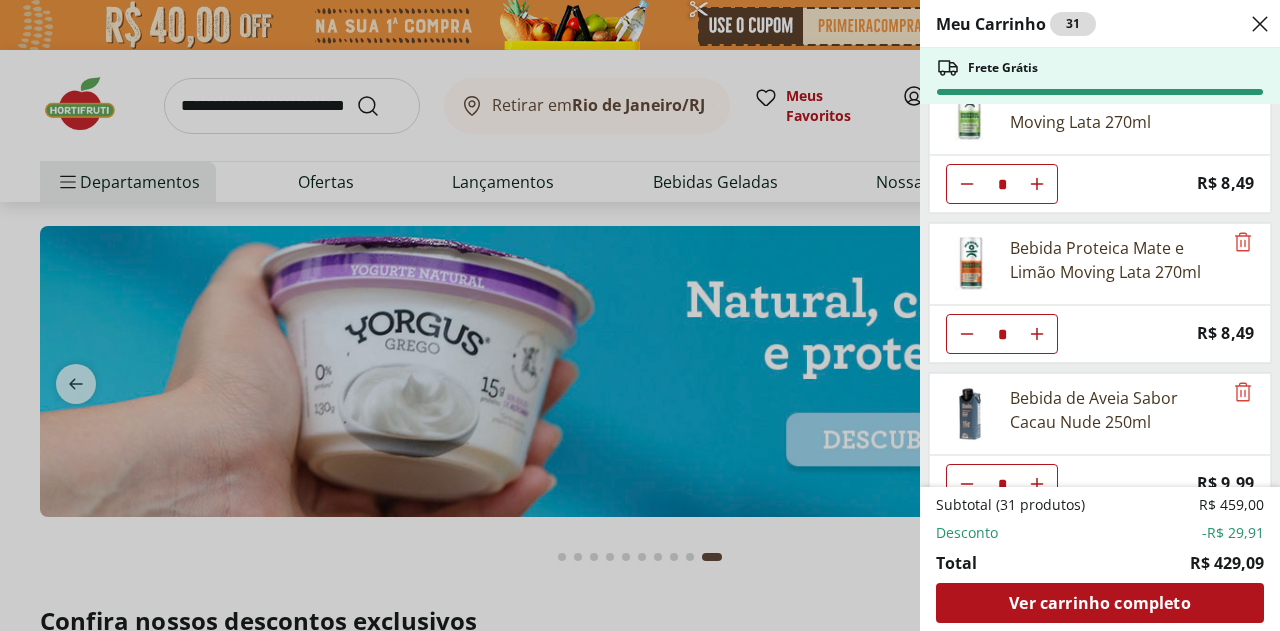 click 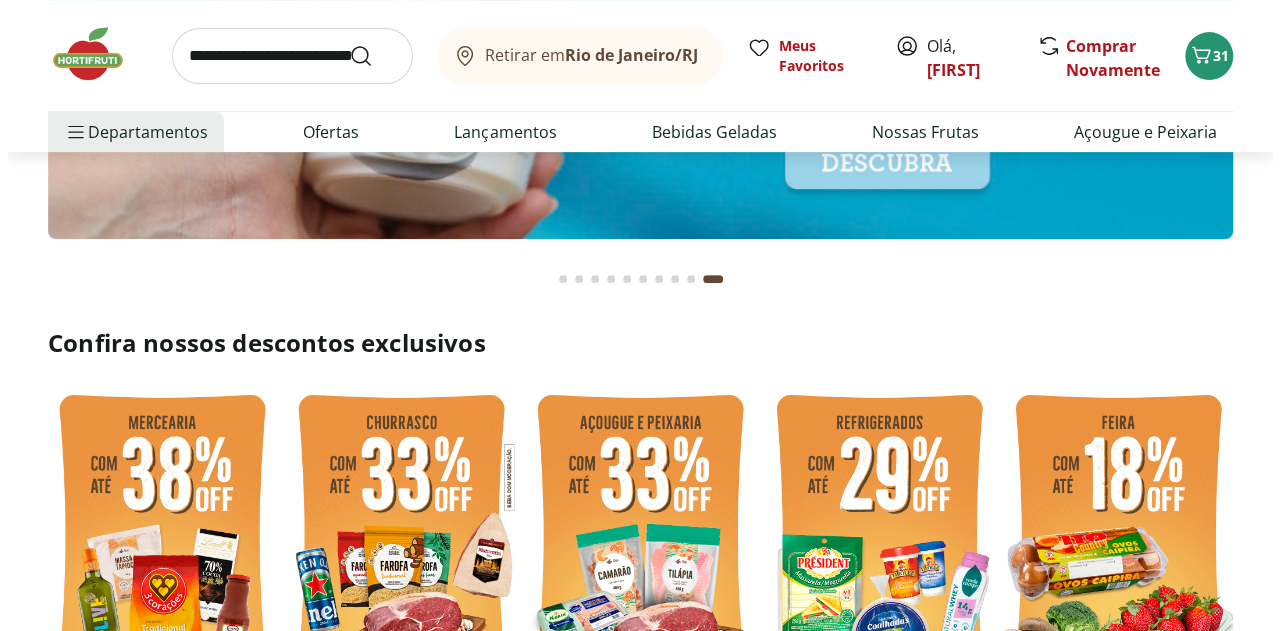 scroll, scrollTop: 0, scrollLeft: 0, axis: both 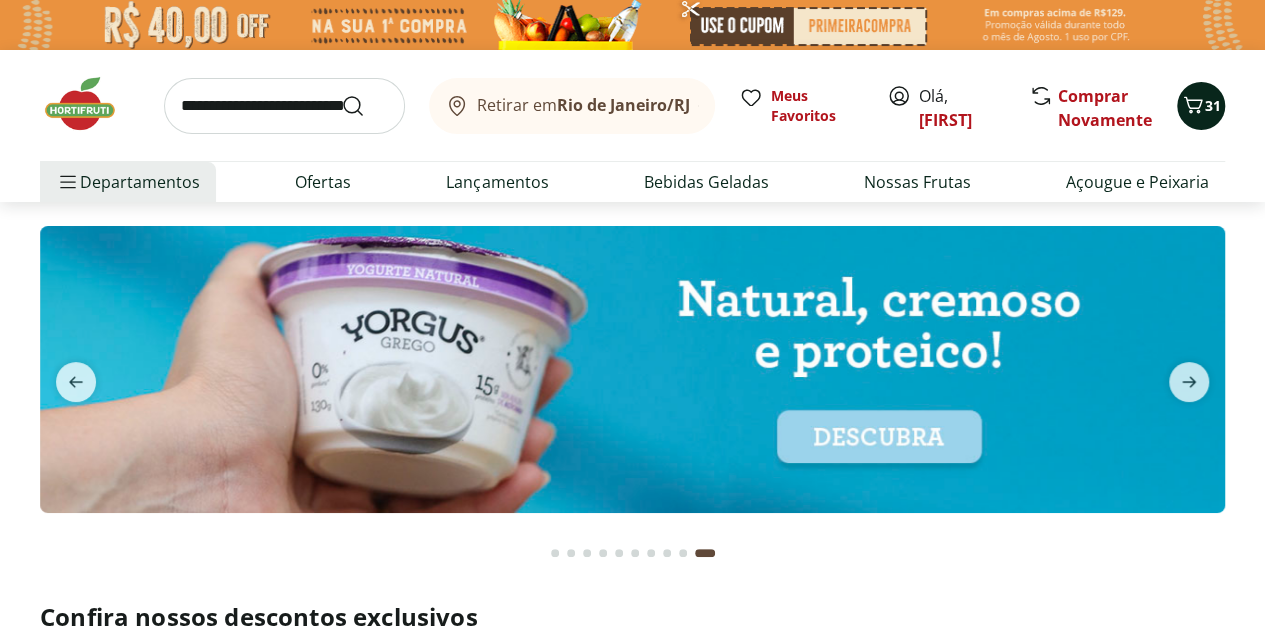 click on "31" at bounding box center [1213, 105] 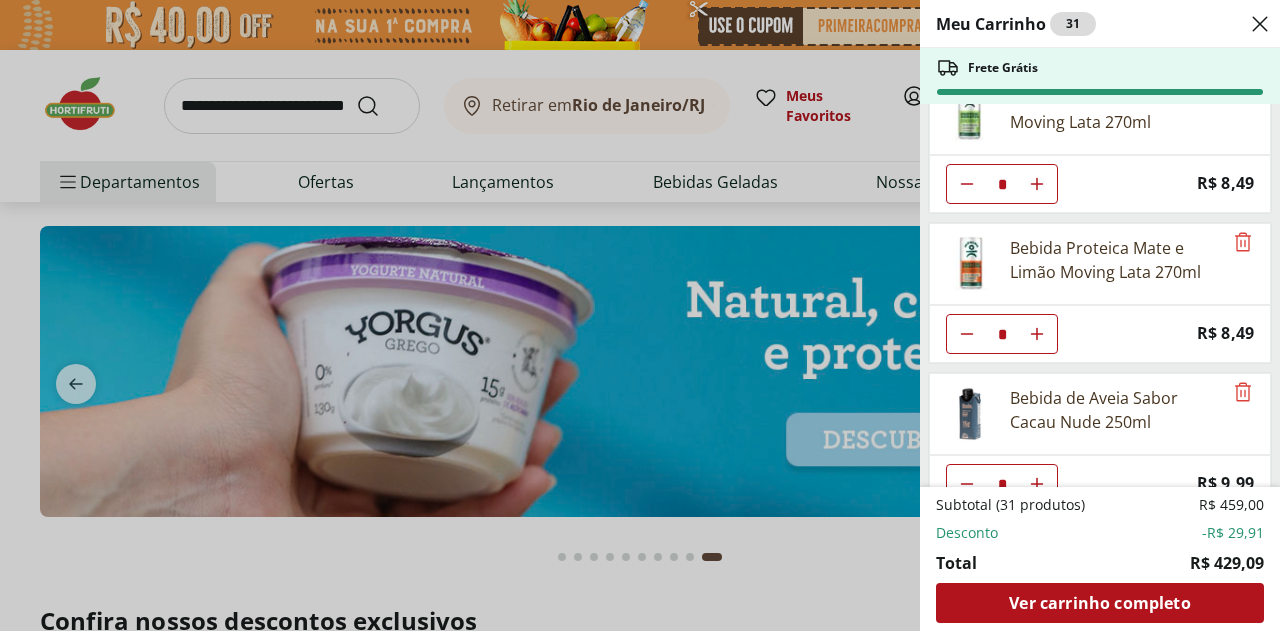 scroll, scrollTop: 1940, scrollLeft: 0, axis: vertical 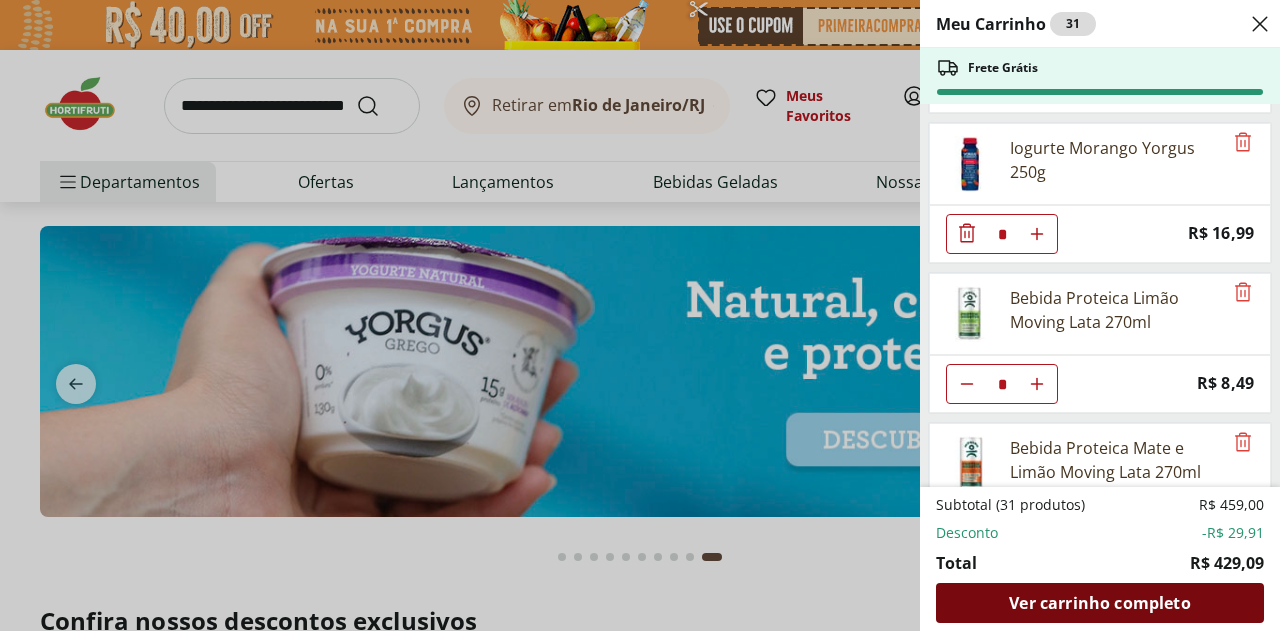 click on "Ver carrinho completo" at bounding box center (1099, 603) 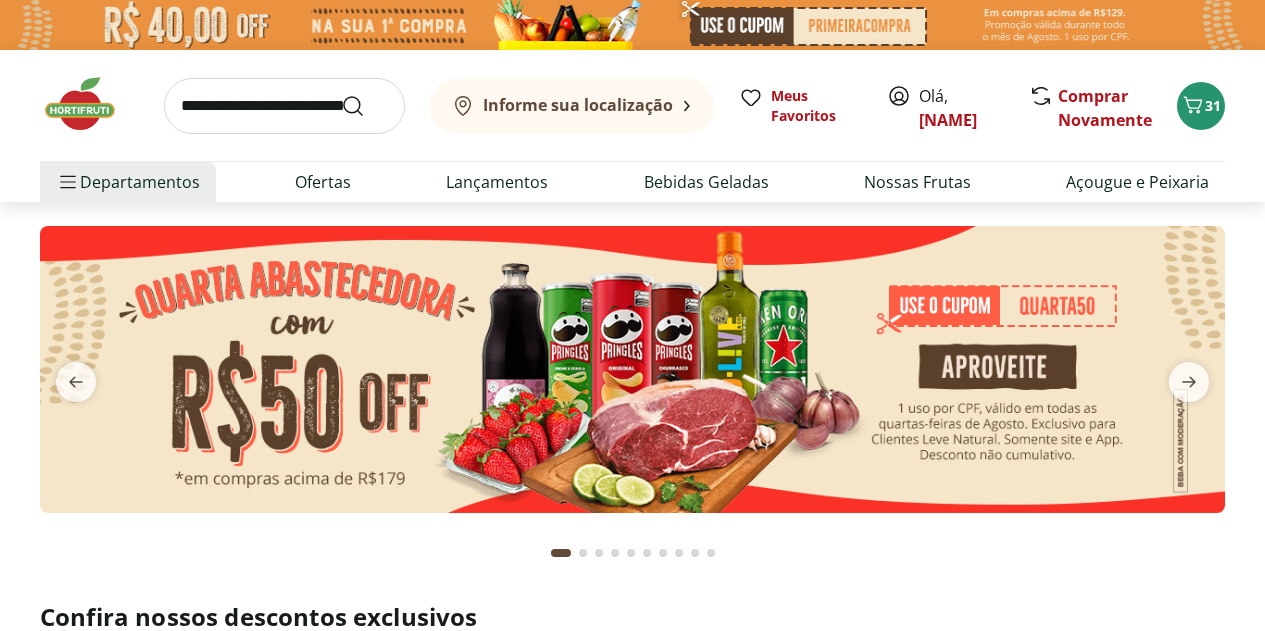 scroll, scrollTop: 0, scrollLeft: 0, axis: both 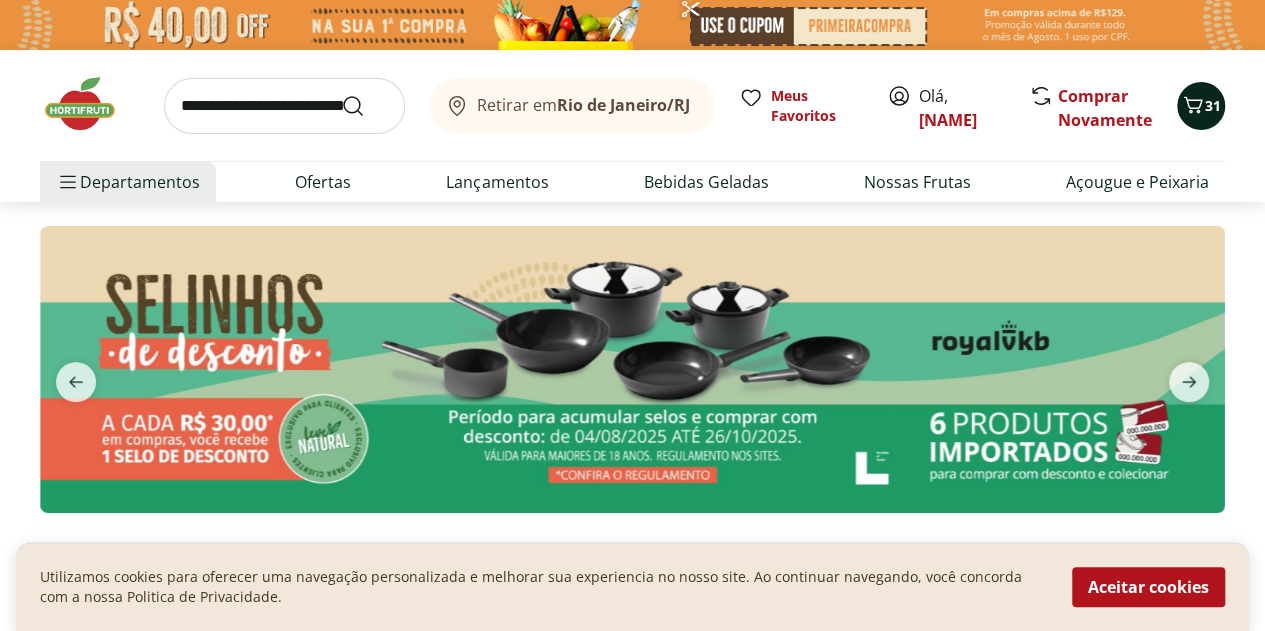 click on "31" at bounding box center (1201, 106) 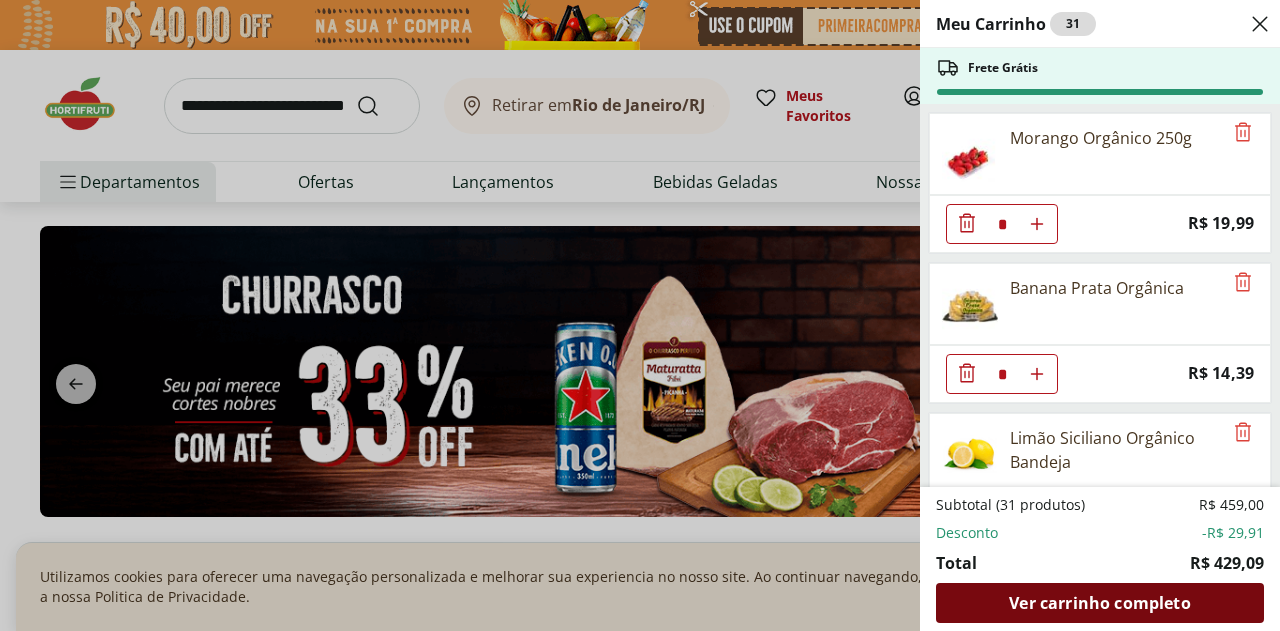 click on "Ver carrinho completo" at bounding box center [1099, 603] 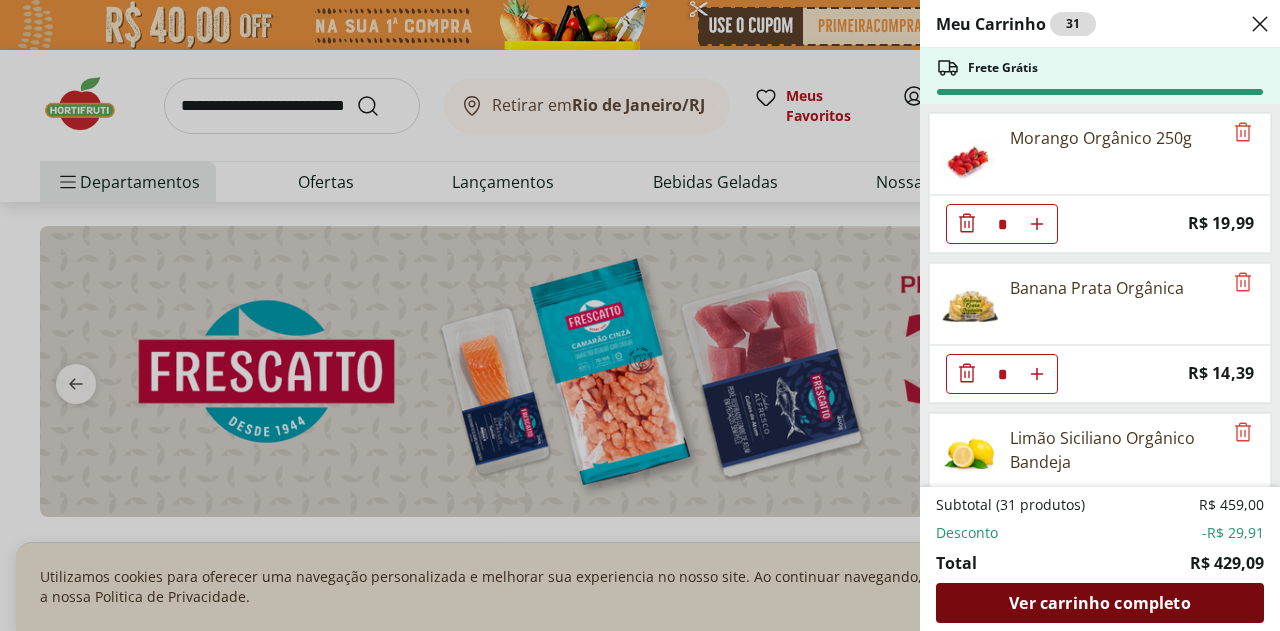 click on "Ver carrinho completo" at bounding box center [1099, 603] 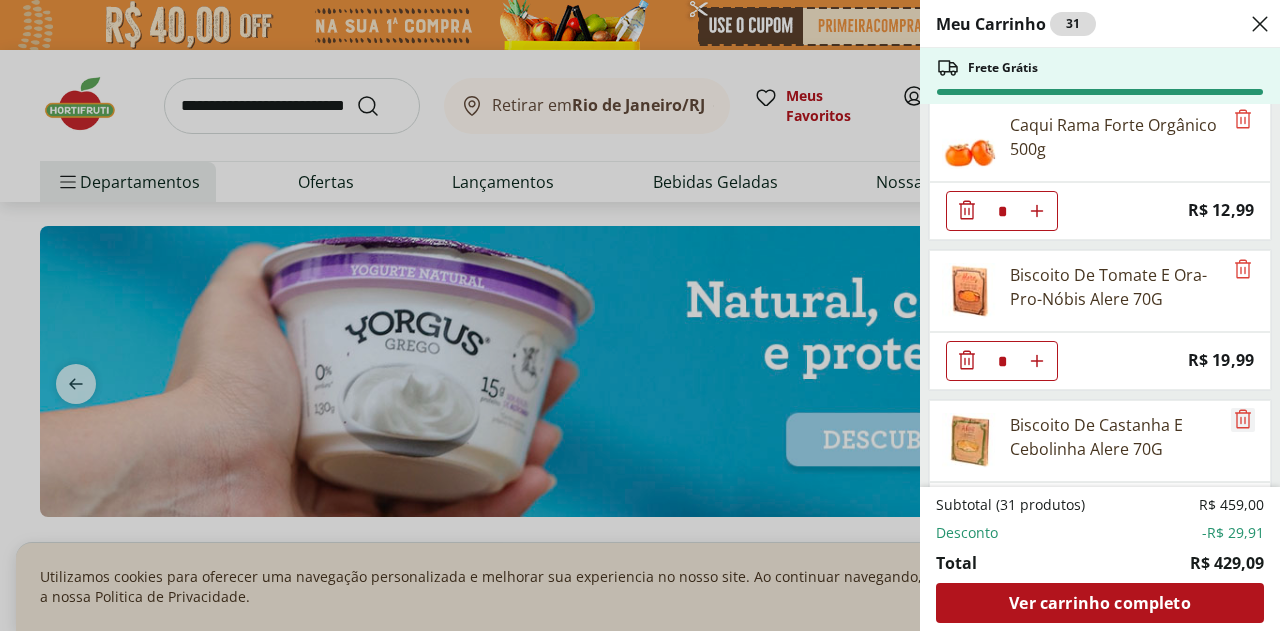 scroll, scrollTop: 600, scrollLeft: 0, axis: vertical 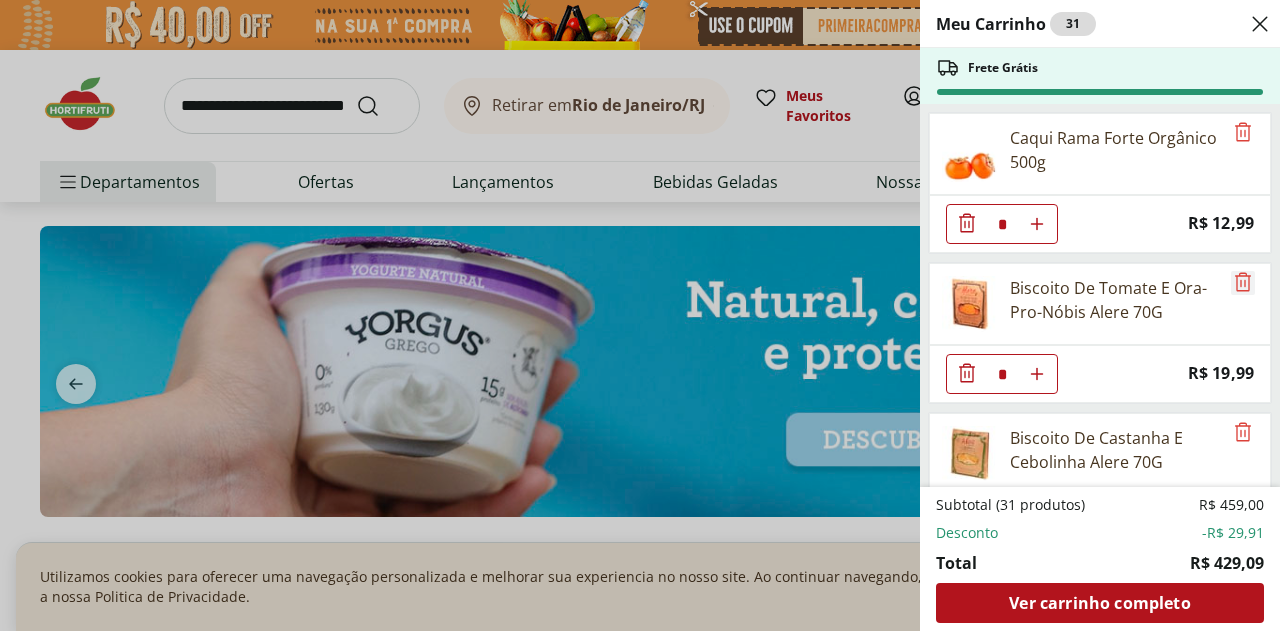click 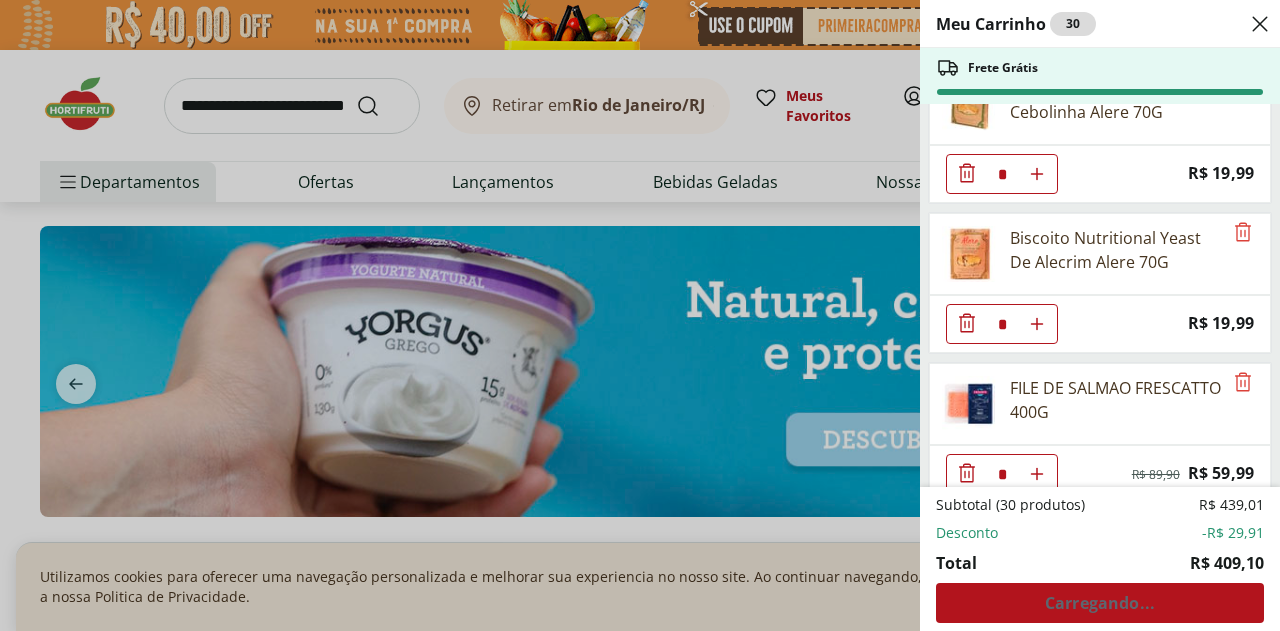 scroll, scrollTop: 700, scrollLeft: 0, axis: vertical 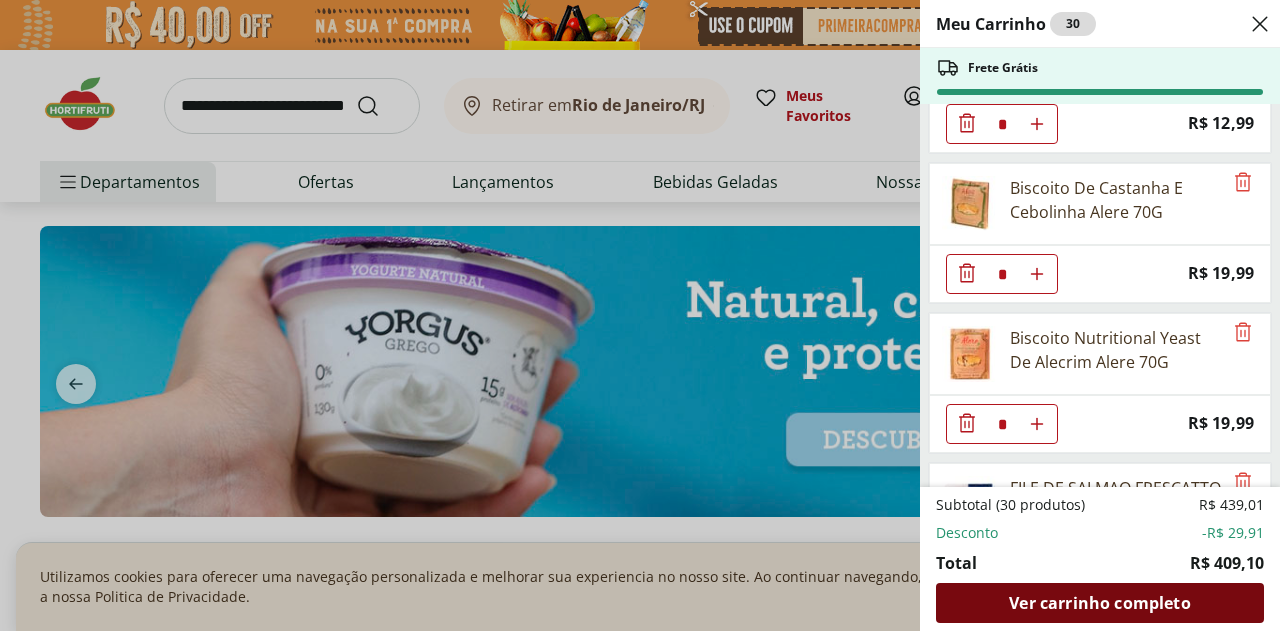 click on "Ver carrinho completo" at bounding box center (1099, 603) 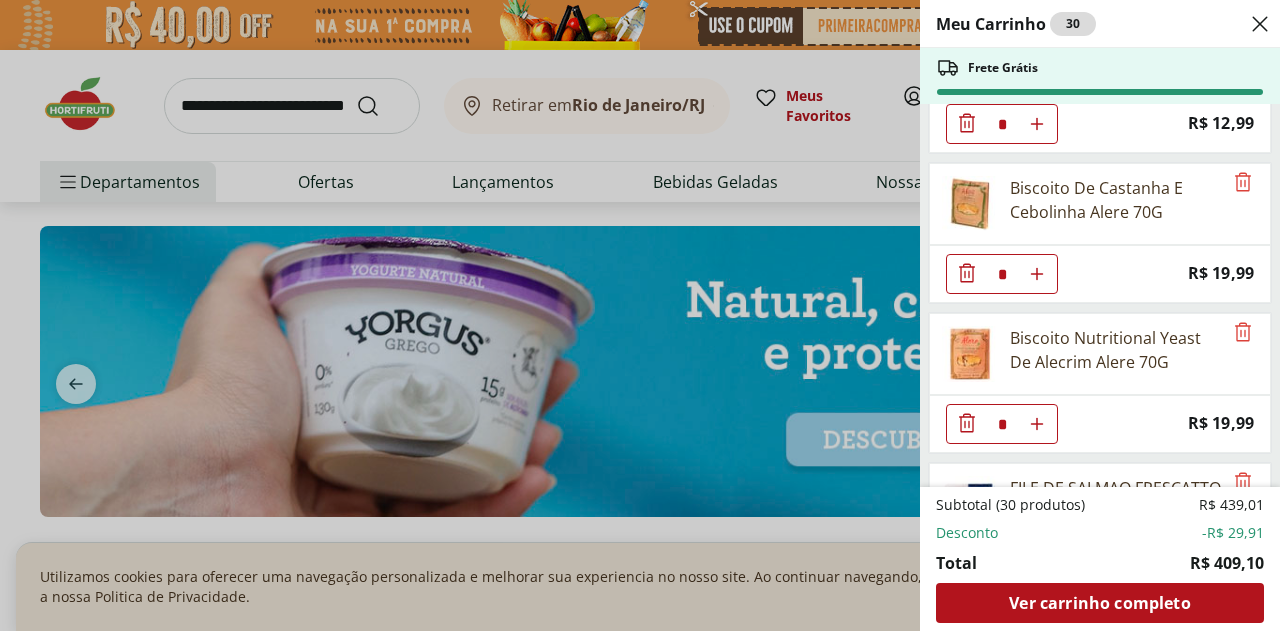 click on "Meu Carrinho 30 Frete Grátis Morango Orgânico 250g * Price: R$ 19,99 Banana Prata Orgânica * Price: R$ 14,39 Limão Siciliano Orgânico Bandeja * Price: R$ 12,99 Maçã Gala Orgânica * Price: R$ 14,99 Caqui Rama Forte Orgânico 500g * Price: R$ 12,99 Biscoito De Castanha E Cebolinha Alere 70G * Price: R$ 19,99 Biscoito Nutritional Yeast De Alecrim Alere 70G * Price: R$ 19,99 FILE DE SALMAO FRESCATTO 400G * Original price: R$ 89,90 Price: R$ 59,99 Creme de Ricota Light Tirolez 200g * Price: R$ 11,99 Queijo Tipo Cottage Lacfree Verde Campo 400g * Price: R$ 24,99 Biscoito de Arroz sem Glúten Natural Life Unidade * Price: R$ 7,99 Iogurte Baunilha Yorgus 250g * Price: R$ 16,99 Iogurte Morango Yorgus 250g * Price: R$ 16,99 Bebida Proteica Limão Moving Lata 270ml * Price: R$ 8,49 Bebida Proteica Mate e Limão Moving Lata 270ml * Price: R$ 8,49 Bebida de Aveia Sabor Cacau Nude 250ml * Price: R$ 9,99 Subtotal (30 produtos) R$ 439,01 Desconto -R$ 29,91 Total R$ 409,10 Ver carrinho completo" at bounding box center (640, 315) 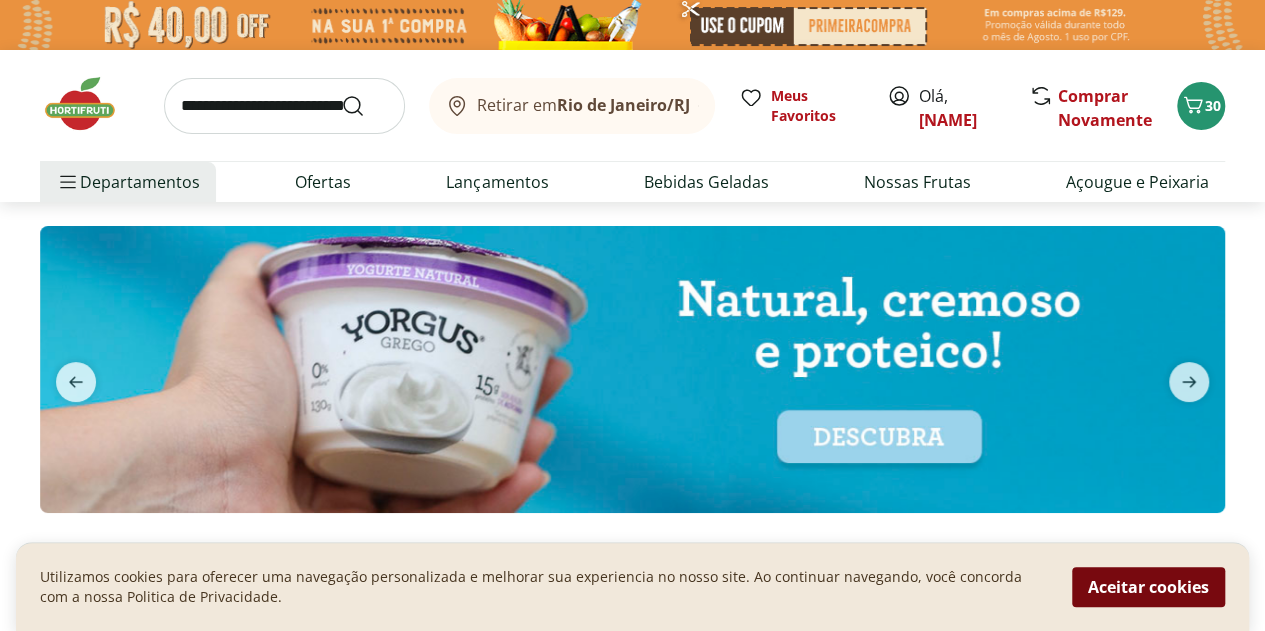 click on "Aceitar cookies" at bounding box center (1148, 587) 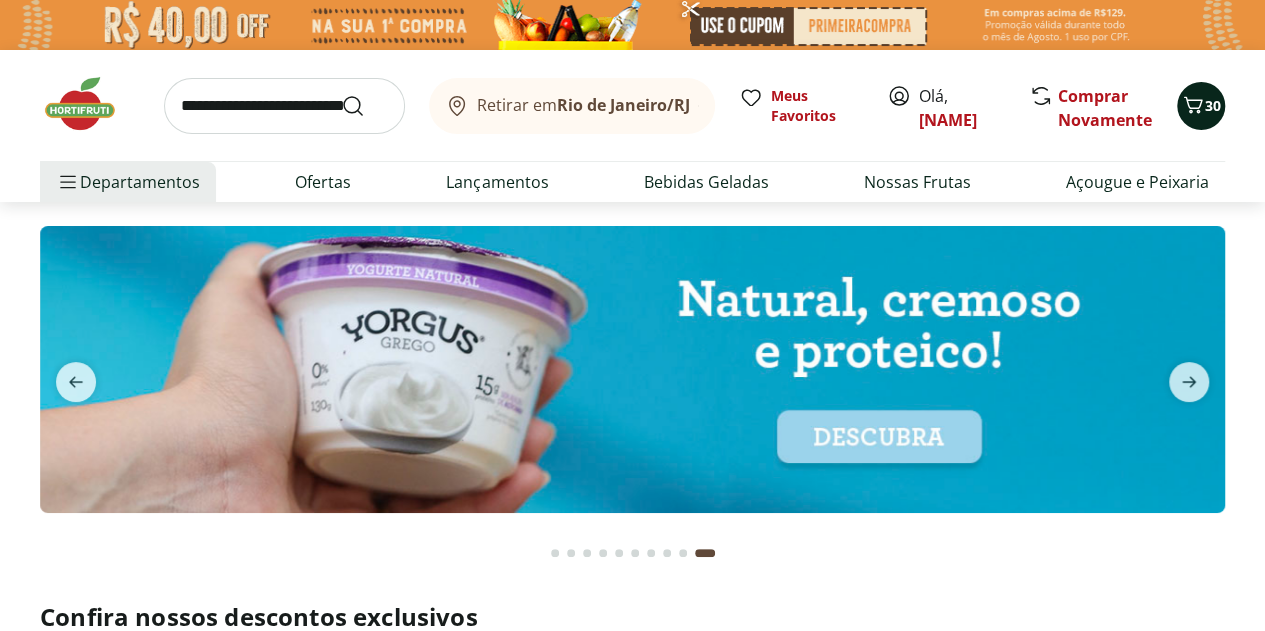 click on "30" at bounding box center (1213, 105) 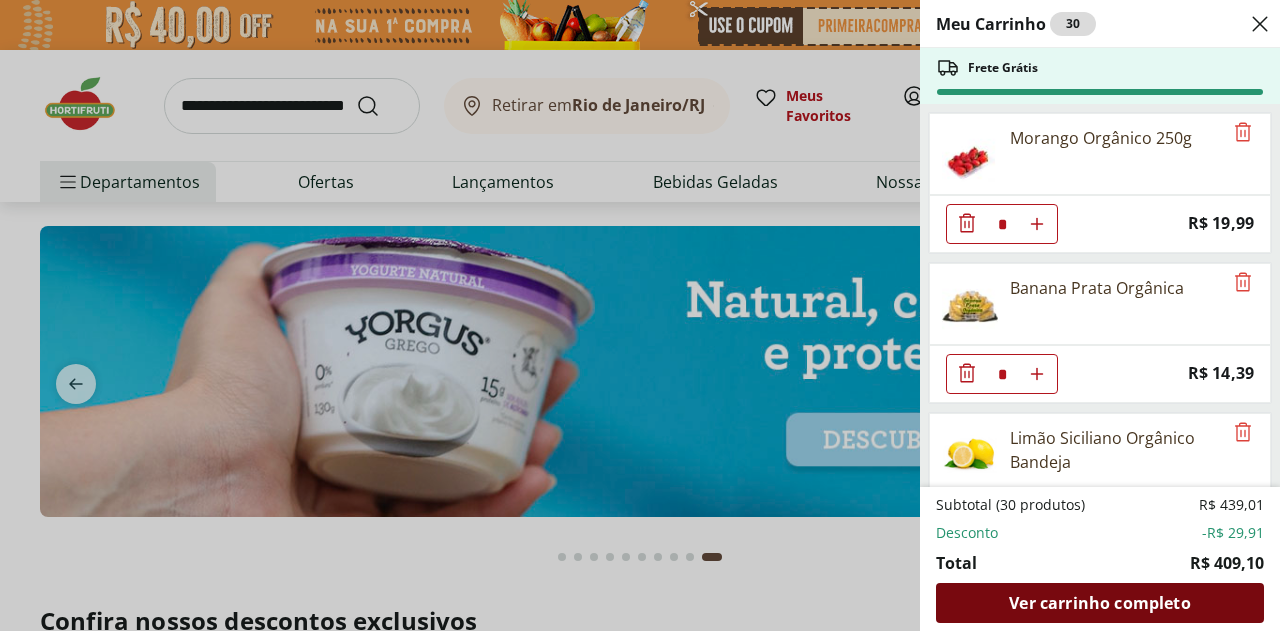 click on "Ver carrinho completo" at bounding box center (1099, 603) 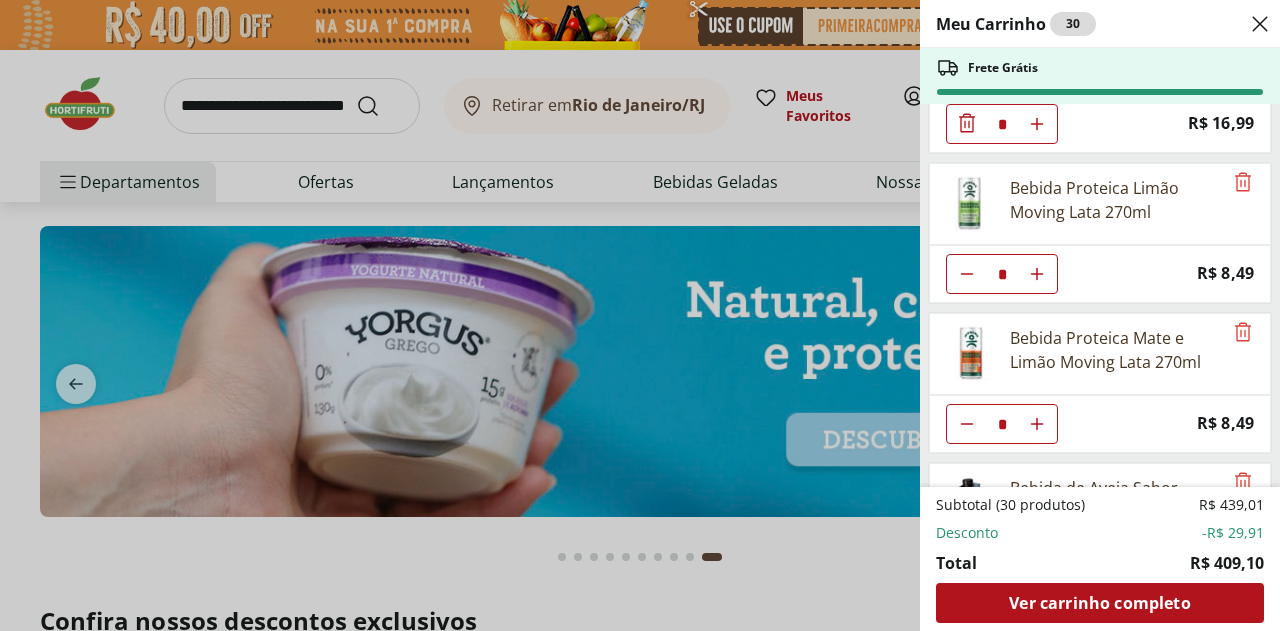 scroll, scrollTop: 1992, scrollLeft: 0, axis: vertical 